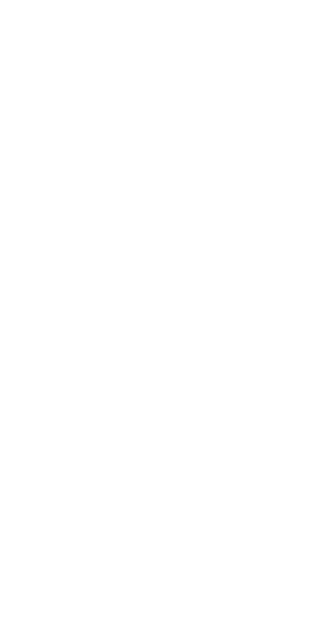 scroll, scrollTop: 0, scrollLeft: 0, axis: both 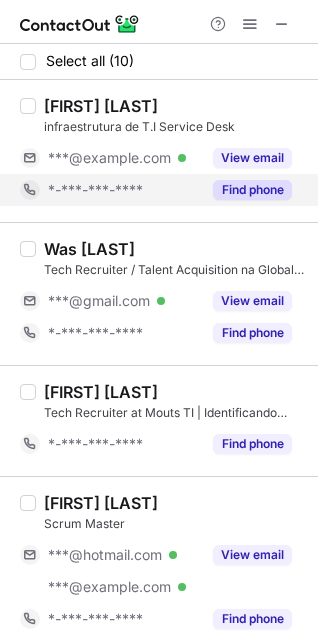 click on "Find phone" at bounding box center [252, 190] 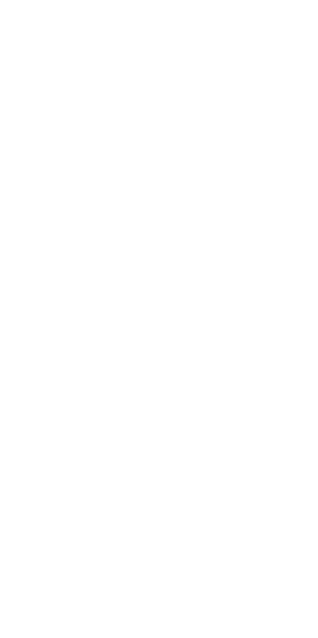 scroll, scrollTop: 0, scrollLeft: 0, axis: both 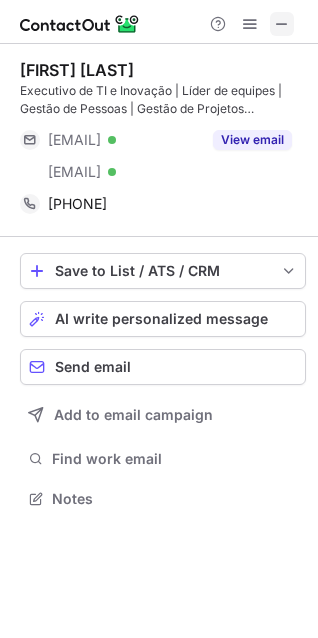 click at bounding box center (282, 24) 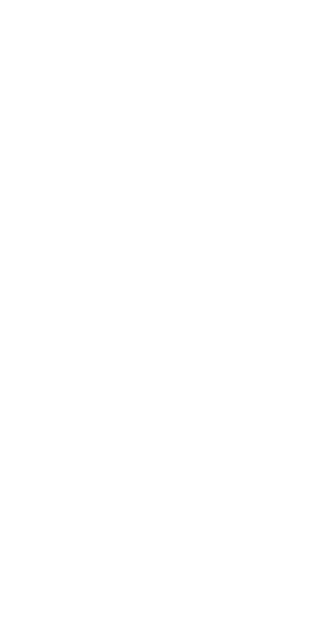 scroll, scrollTop: 0, scrollLeft: 0, axis: both 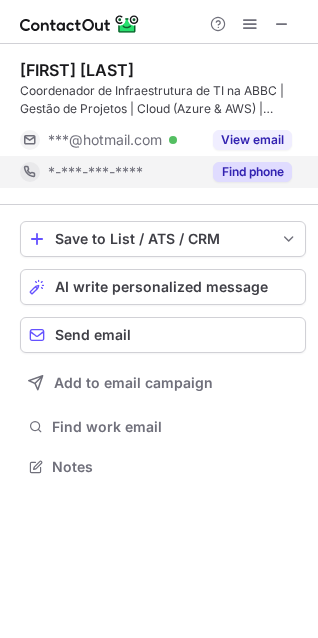 click on "Find phone" at bounding box center (252, 172) 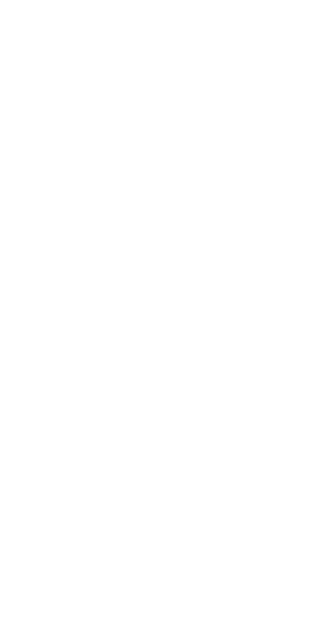 scroll, scrollTop: 0, scrollLeft: 0, axis: both 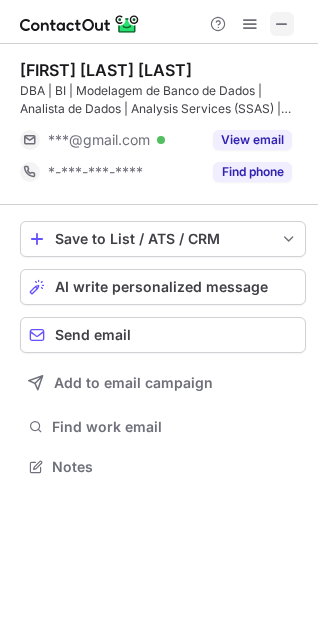 click at bounding box center (282, 24) 